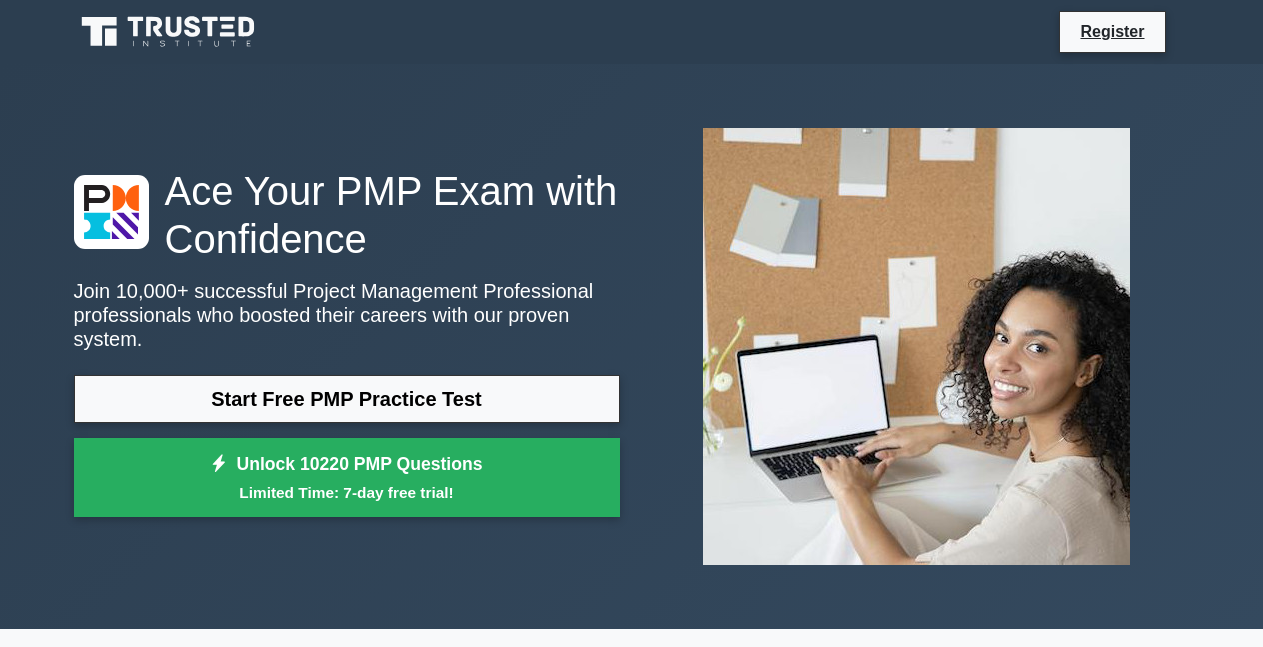 scroll, scrollTop: 0, scrollLeft: 0, axis: both 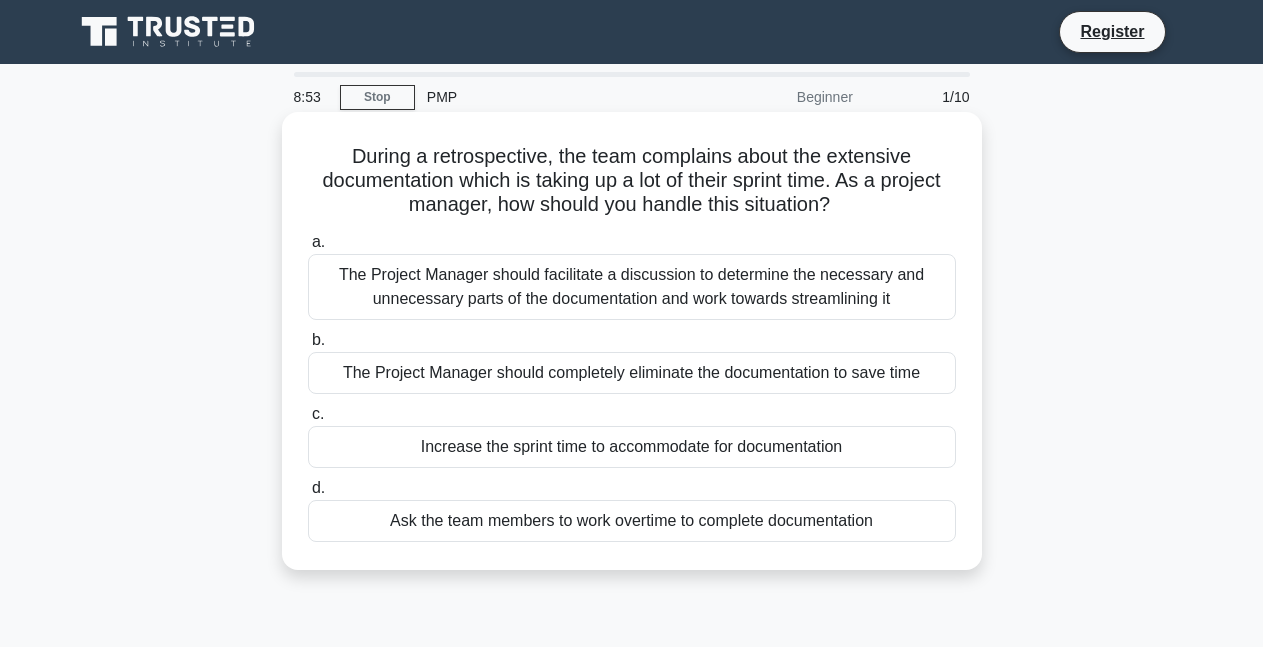 click on "The Project Manager should facilitate a discussion to determine the necessary and unnecessary parts of the documentation and work towards streamlining it" at bounding box center [632, 287] 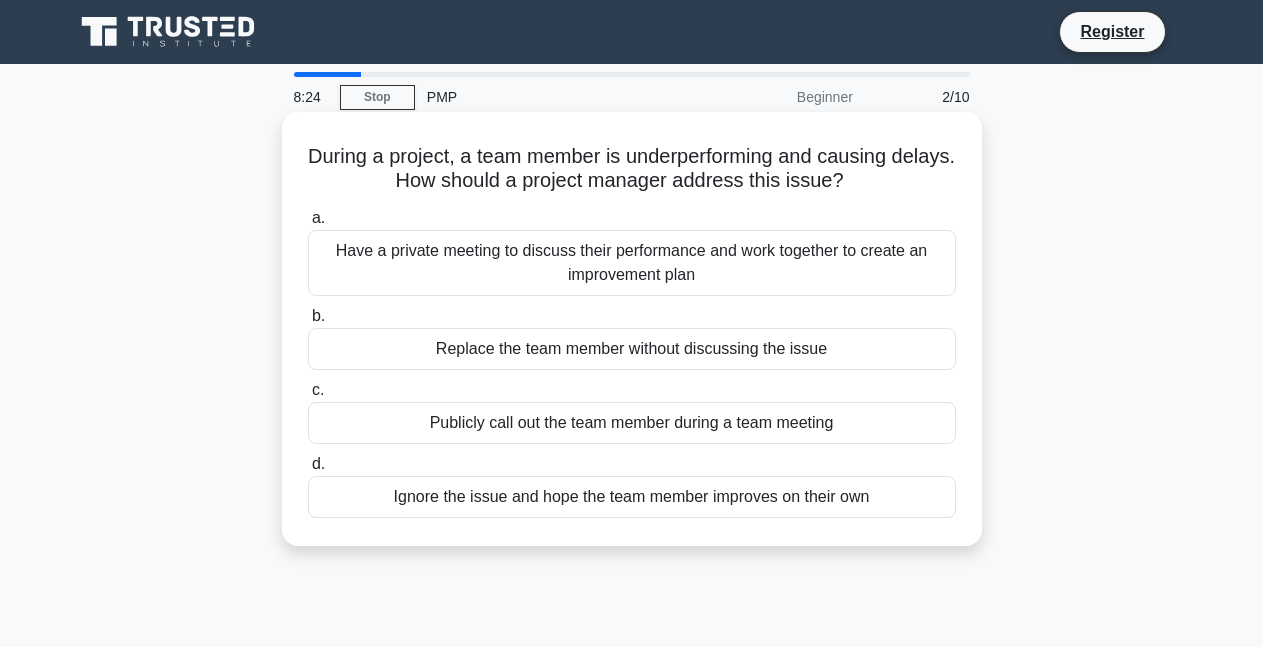 click on "Have a private meeting to discuss their performance and work together to create an improvement plan" at bounding box center [632, 263] 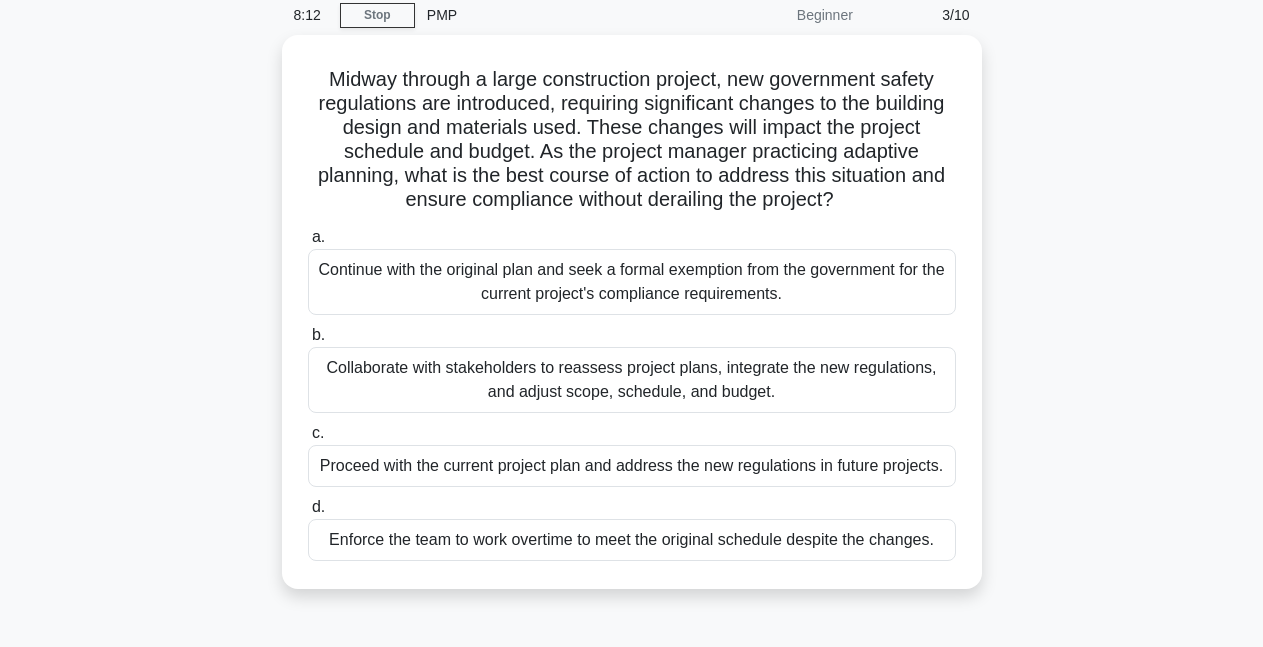 scroll, scrollTop: 85, scrollLeft: 0, axis: vertical 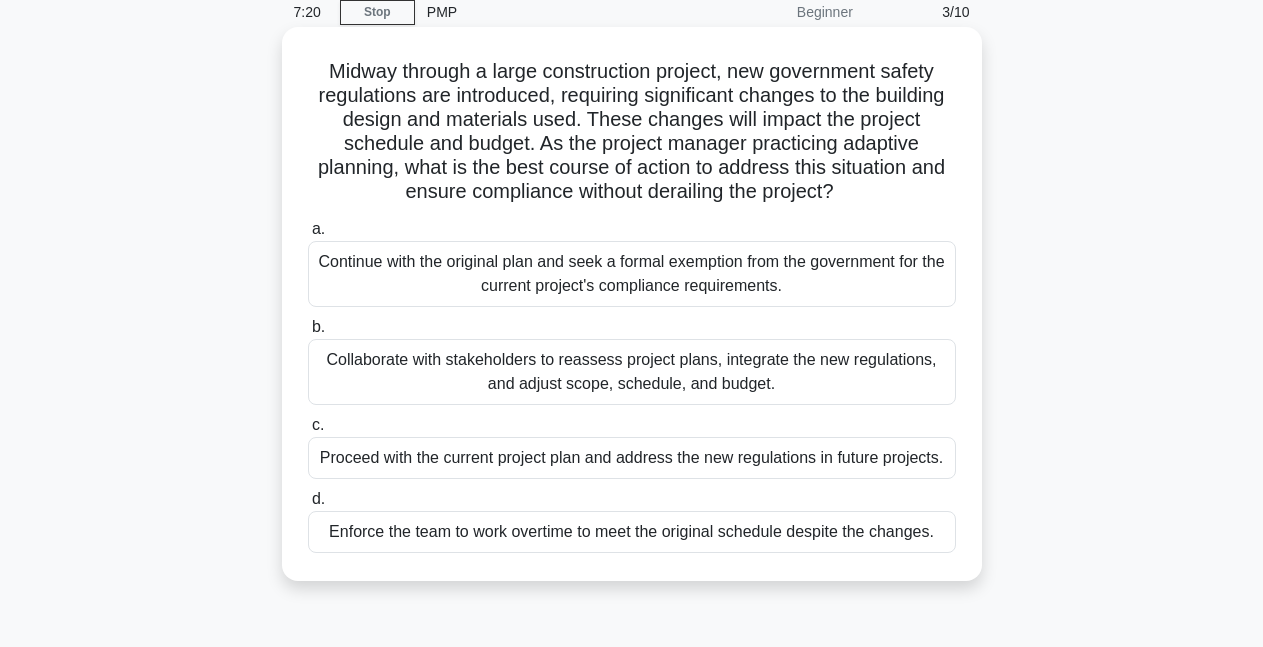 click on "Collaborate with stakeholders to reassess project plans, integrate the new regulations, and adjust scope, schedule, and budget." at bounding box center (632, 372) 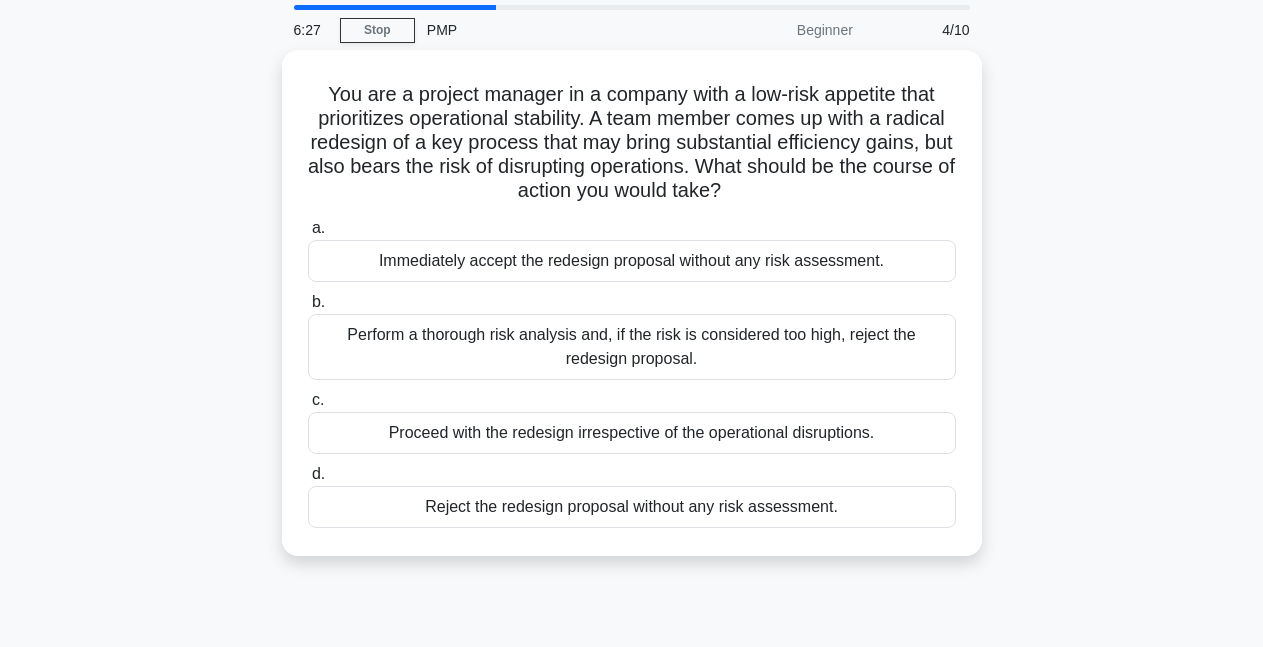 scroll, scrollTop: 90, scrollLeft: 0, axis: vertical 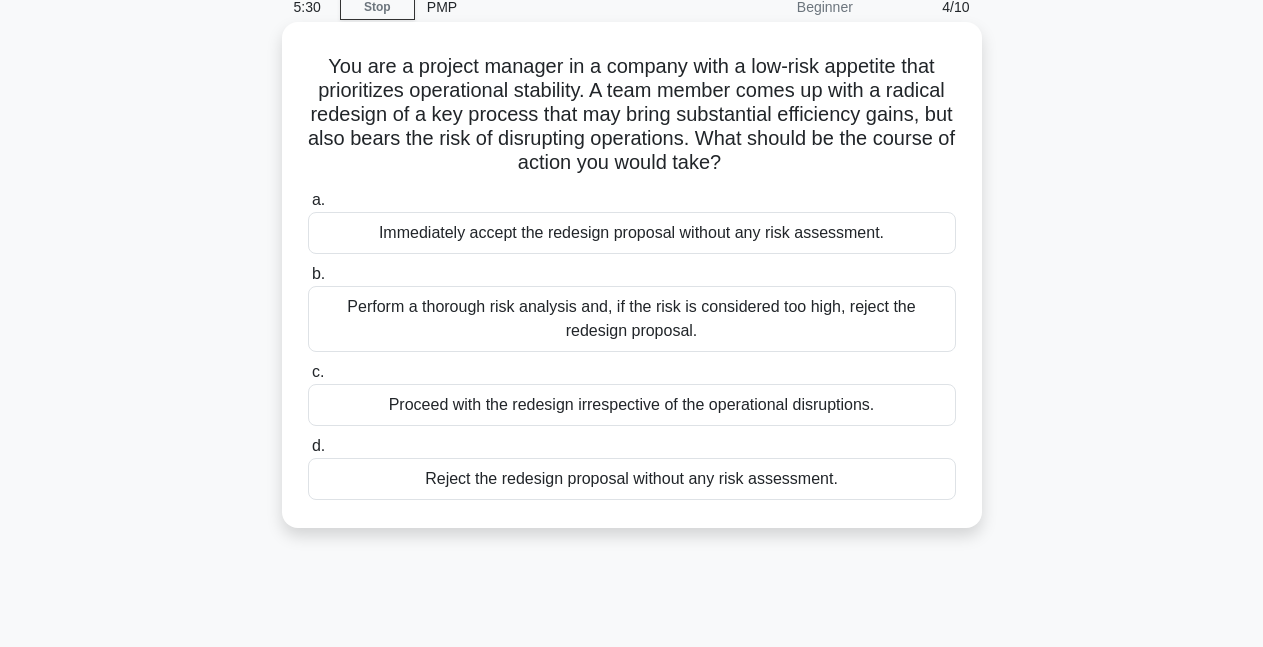 click on "Perform a thorough risk analysis and, if the risk is considered too high, reject the redesign proposal." at bounding box center [632, 319] 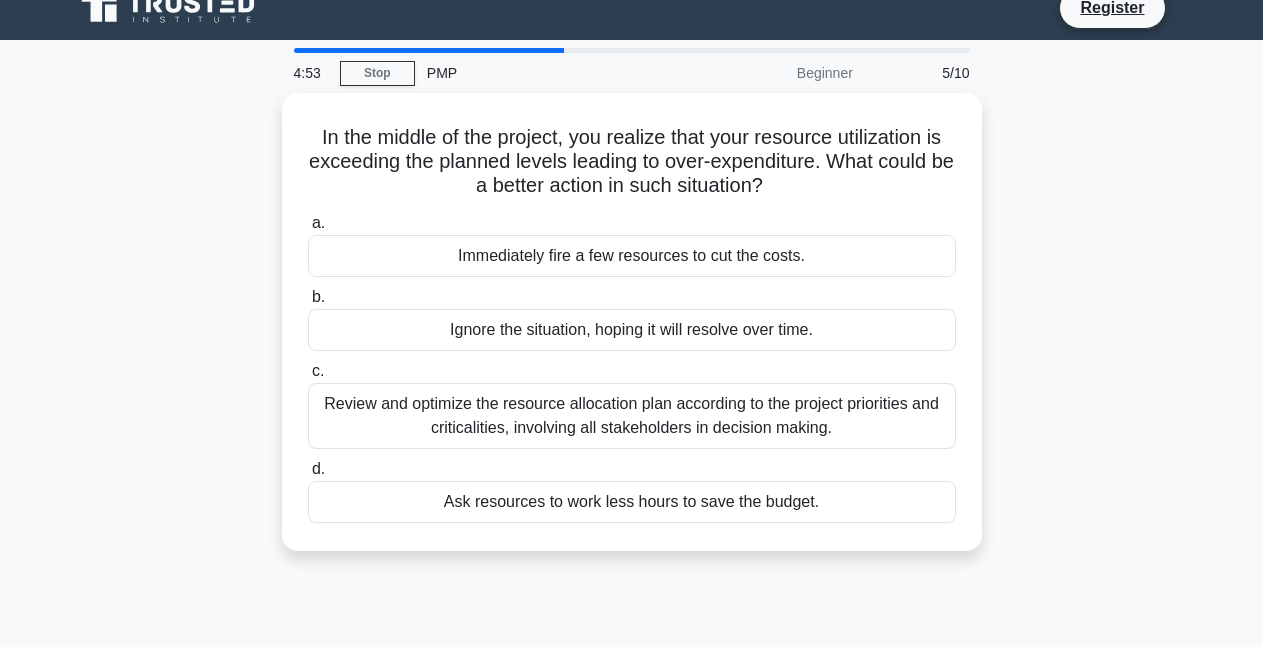 scroll, scrollTop: 25, scrollLeft: 0, axis: vertical 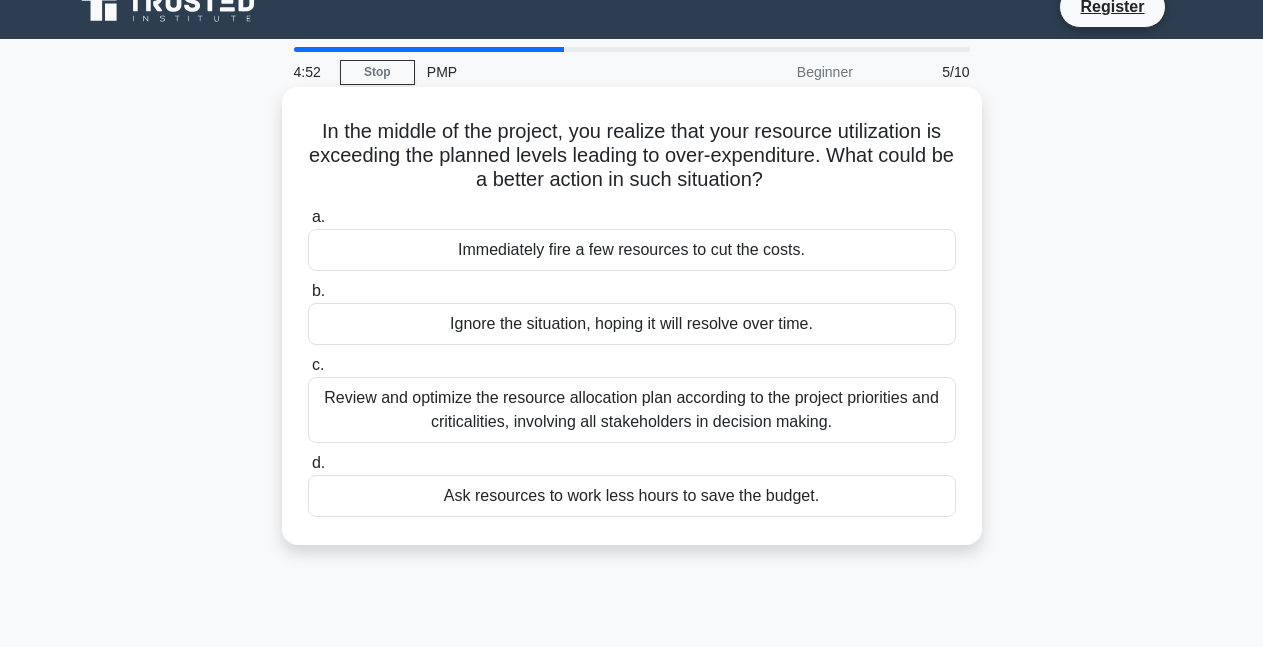 click on "Review and optimize the resource allocation plan according to the project priorities and criticalities, involving all stakeholders in decision making." at bounding box center [632, 410] 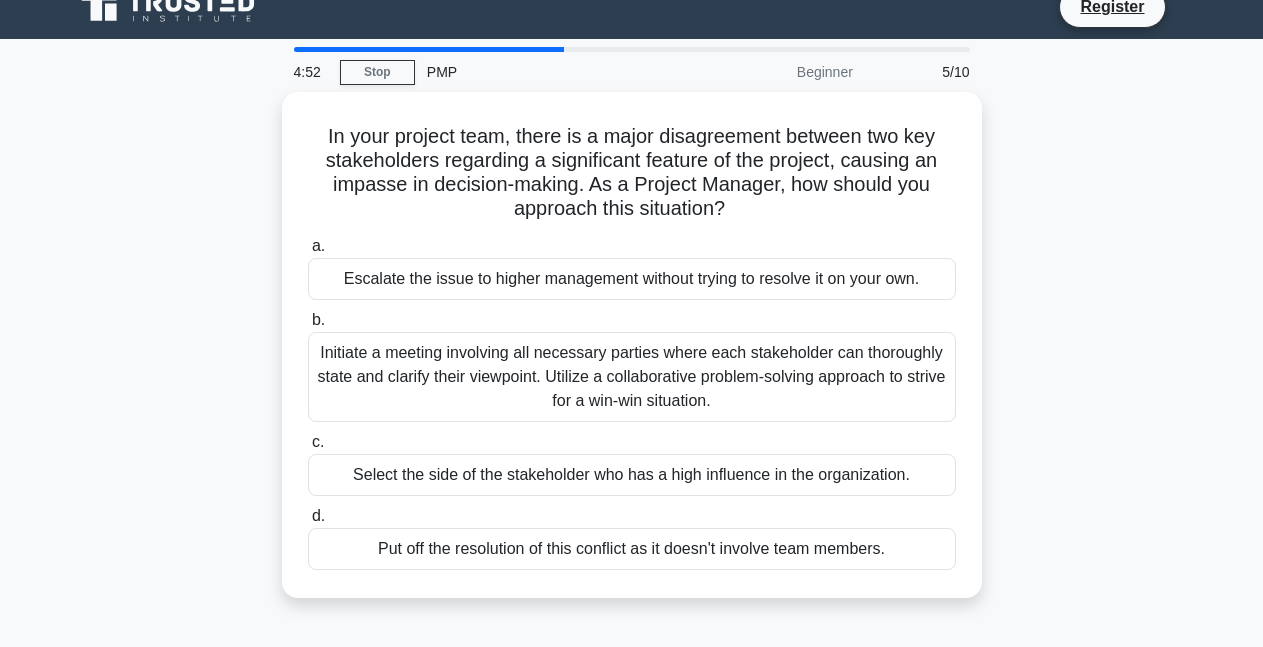 scroll, scrollTop: 0, scrollLeft: 0, axis: both 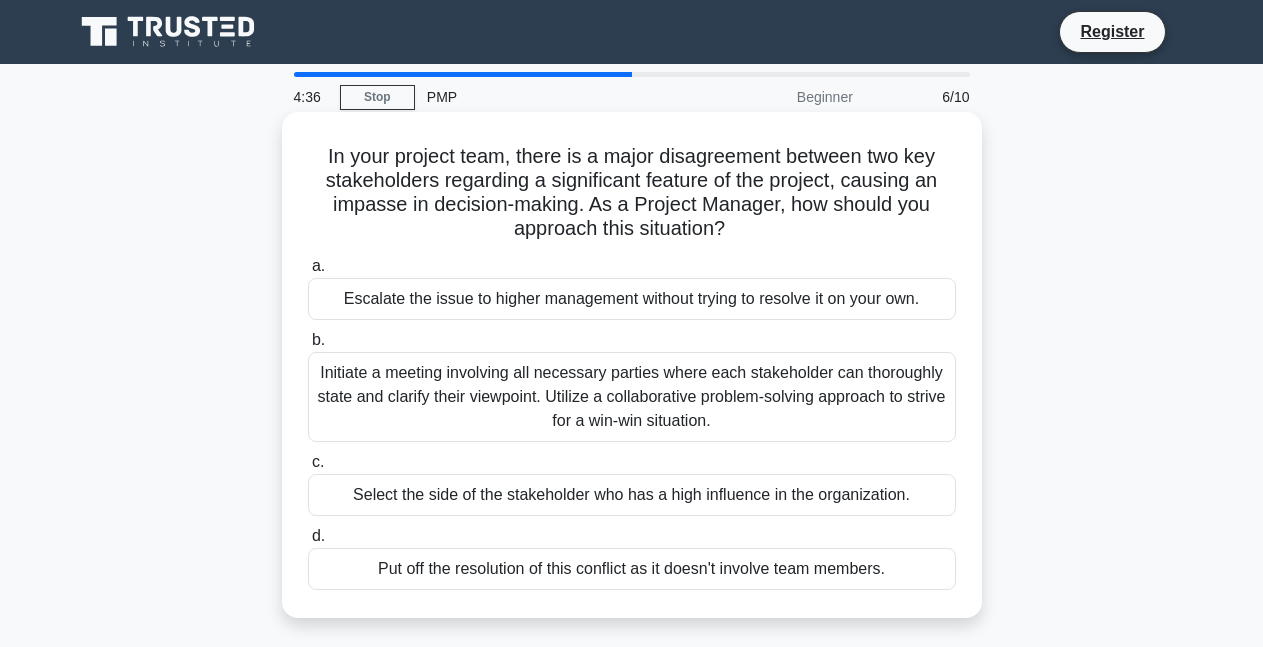 click on "Escalate the issue to higher management without trying to resolve it on your own." at bounding box center (632, 299) 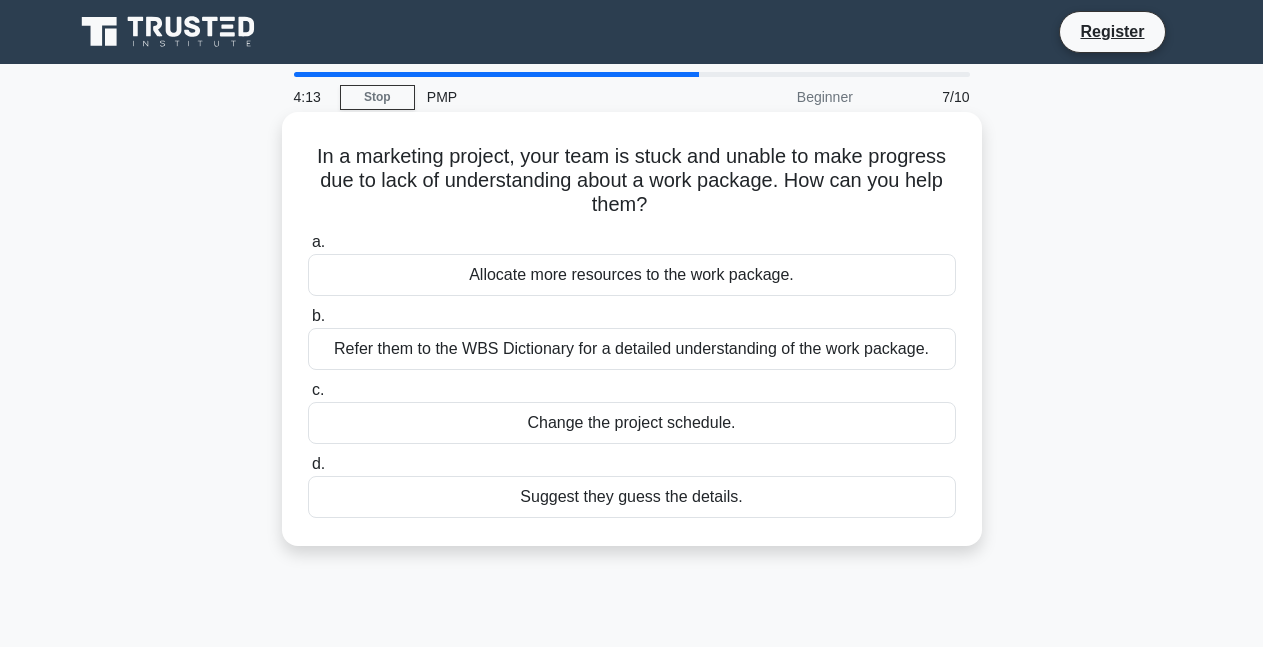 click on "Refer them to the WBS Dictionary for a detailed understanding of the work package." at bounding box center [632, 349] 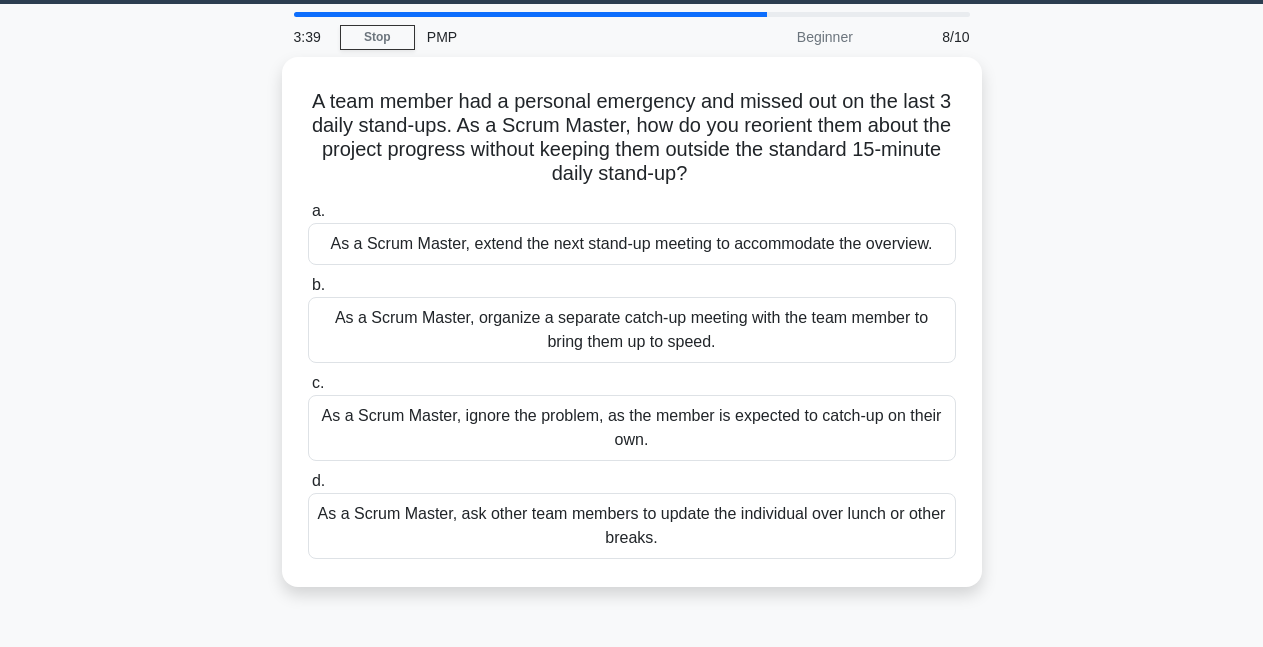 scroll, scrollTop: 61, scrollLeft: 0, axis: vertical 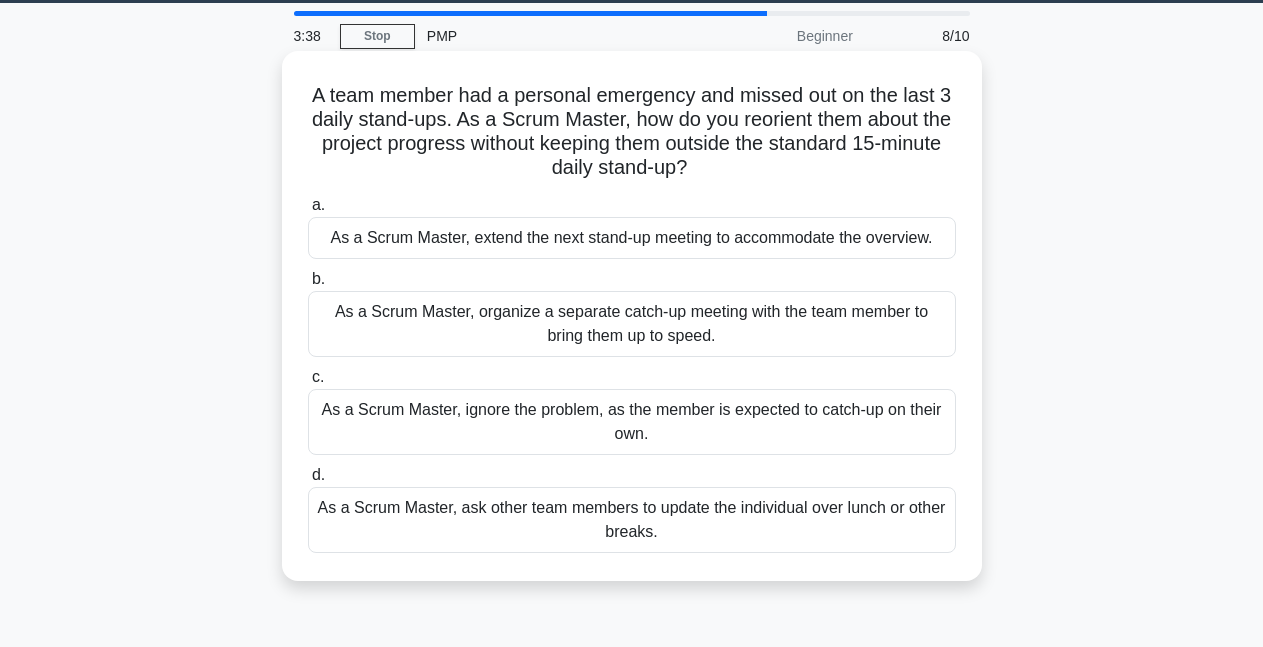 click on "As a Scrum Master, organize a separate catch-up meeting with the team member to bring them up to speed." at bounding box center [632, 324] 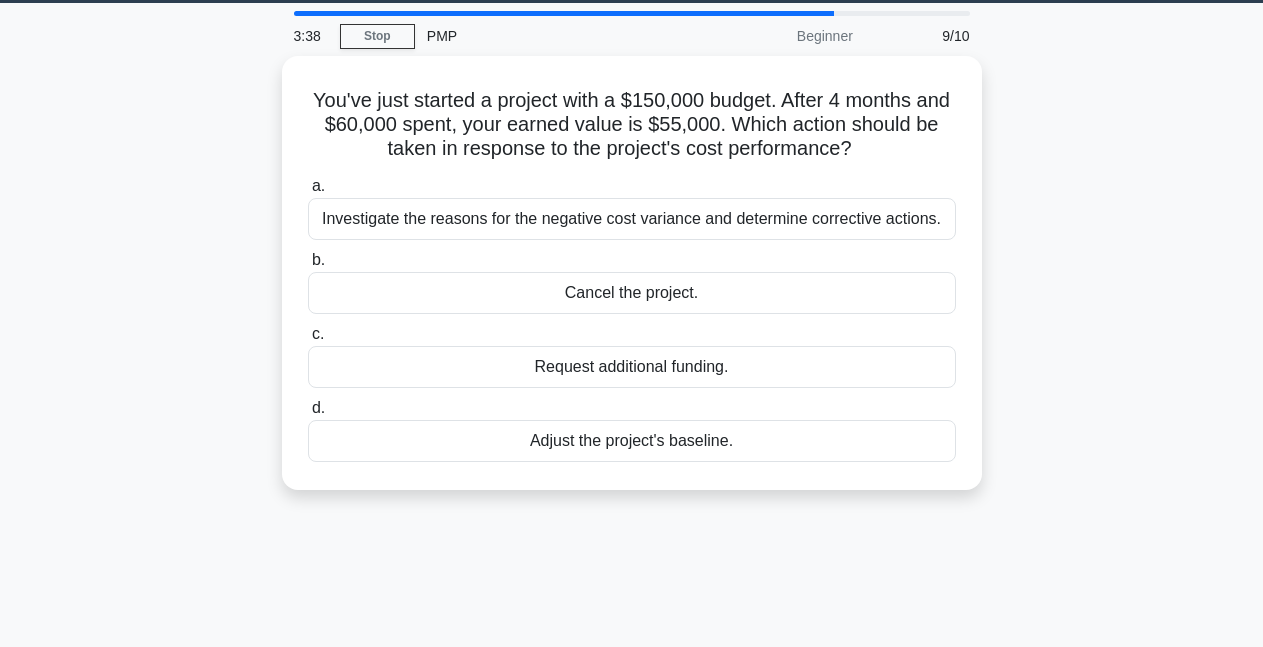 scroll, scrollTop: 0, scrollLeft: 0, axis: both 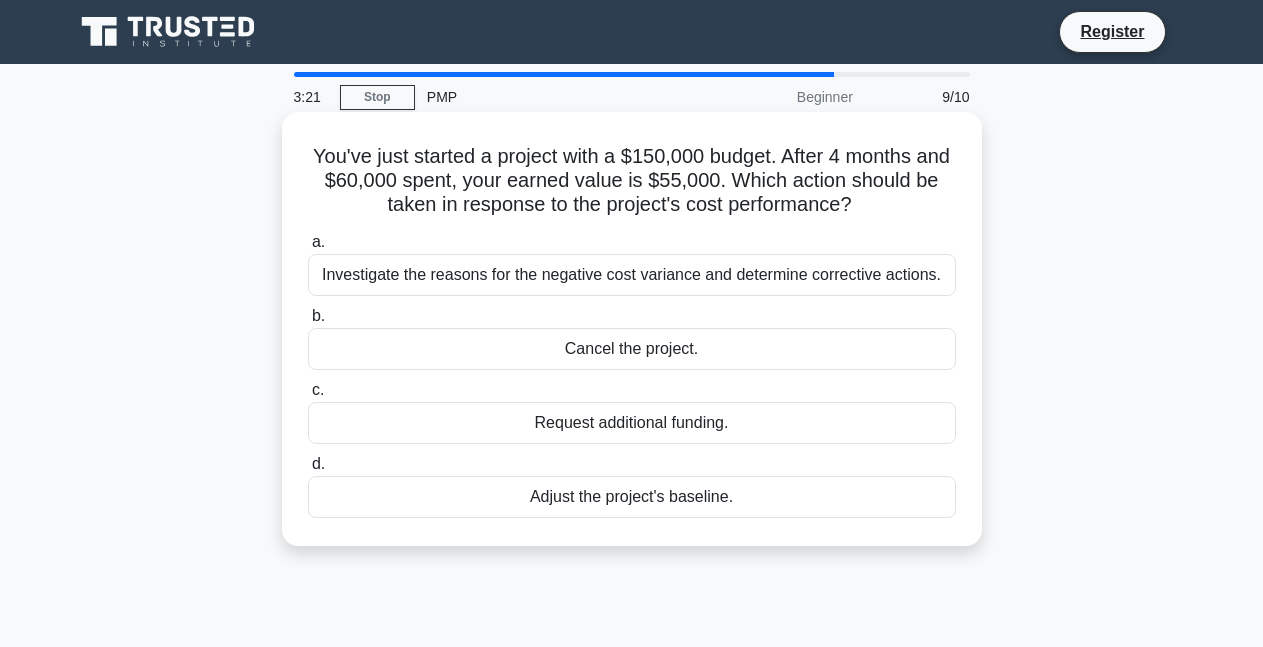 click on "Request additional funding." at bounding box center [632, 423] 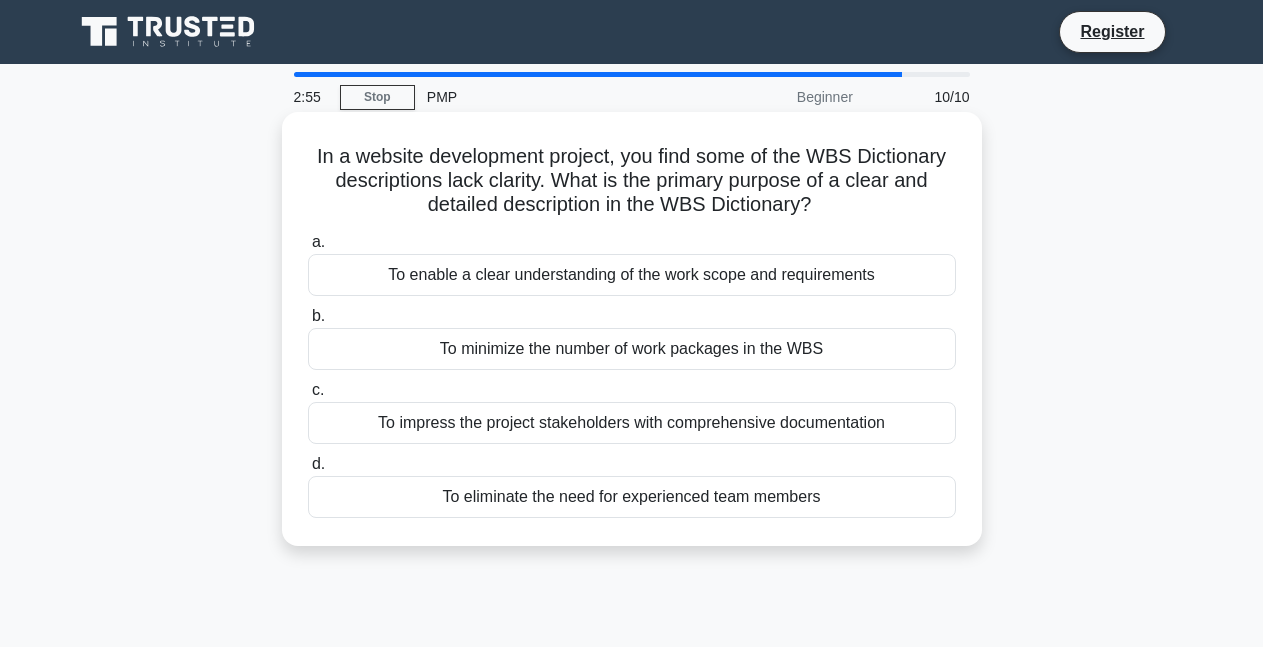 click on "To minimize the number of work packages in the WBS" at bounding box center (632, 349) 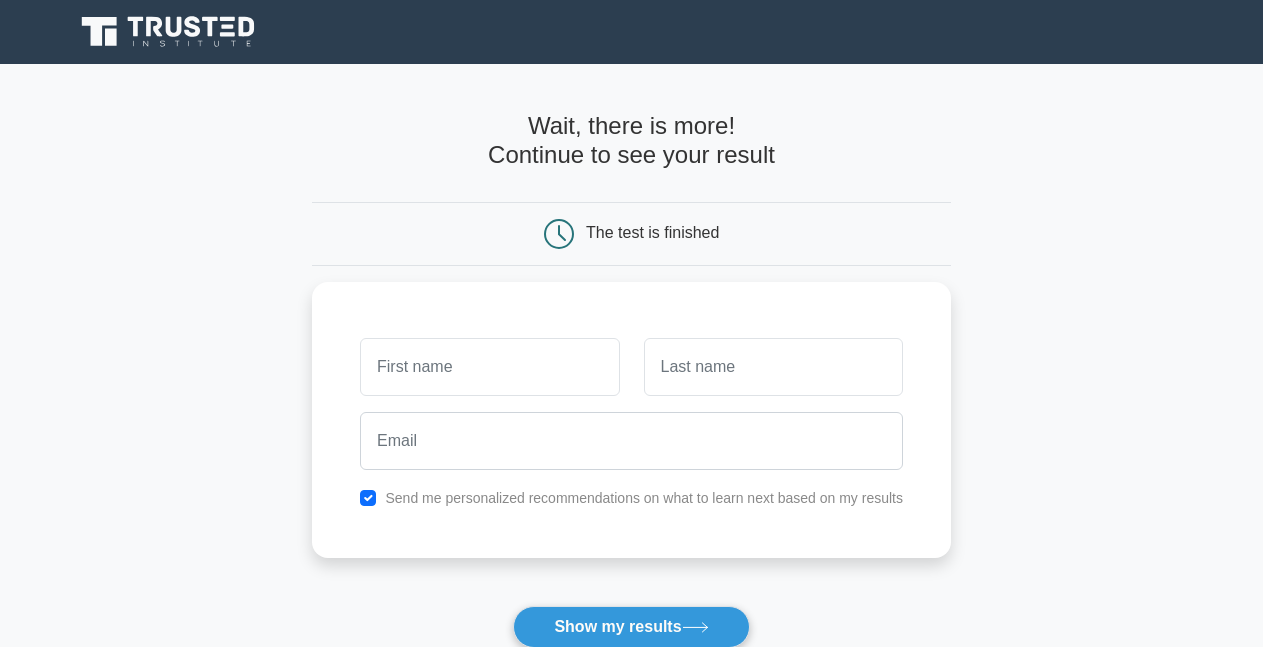 scroll, scrollTop: 0, scrollLeft: 0, axis: both 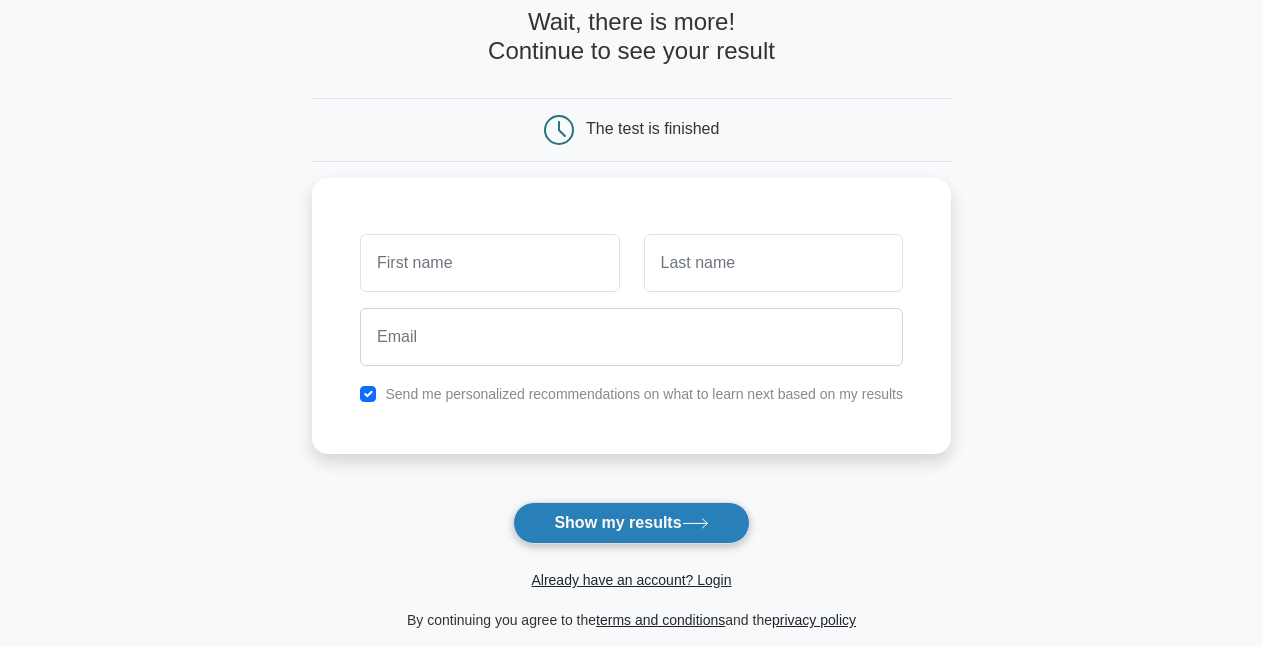 click on "Show my results" at bounding box center (631, 523) 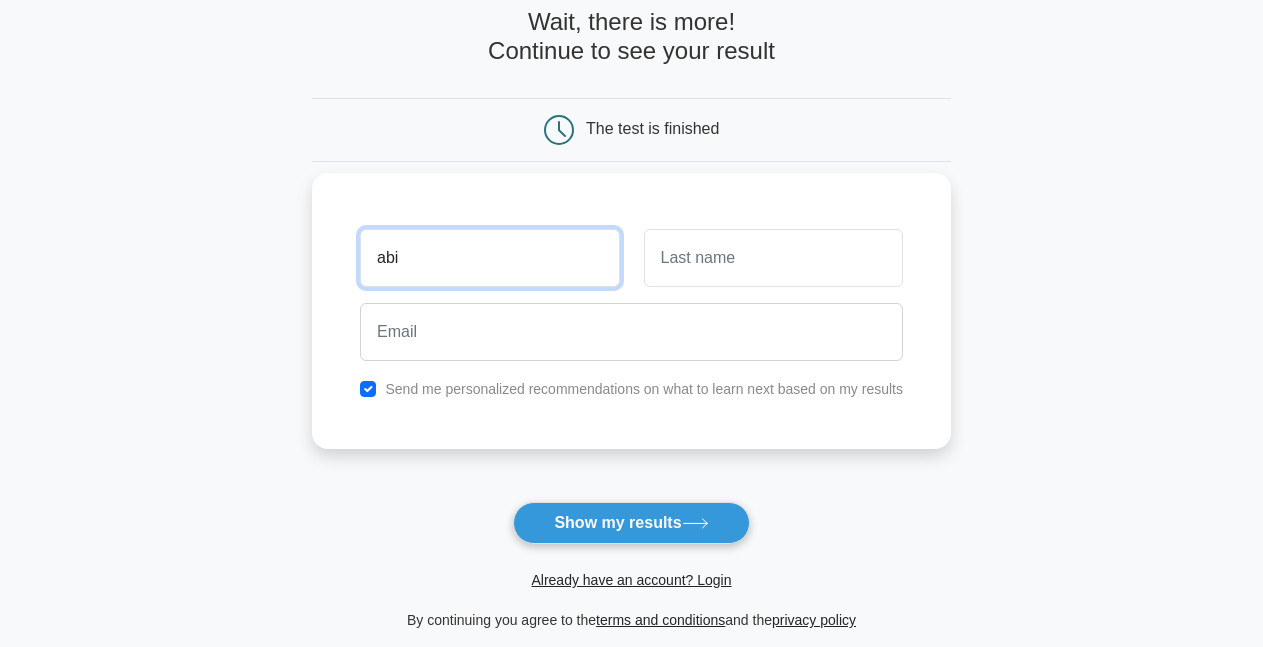 type on "abi" 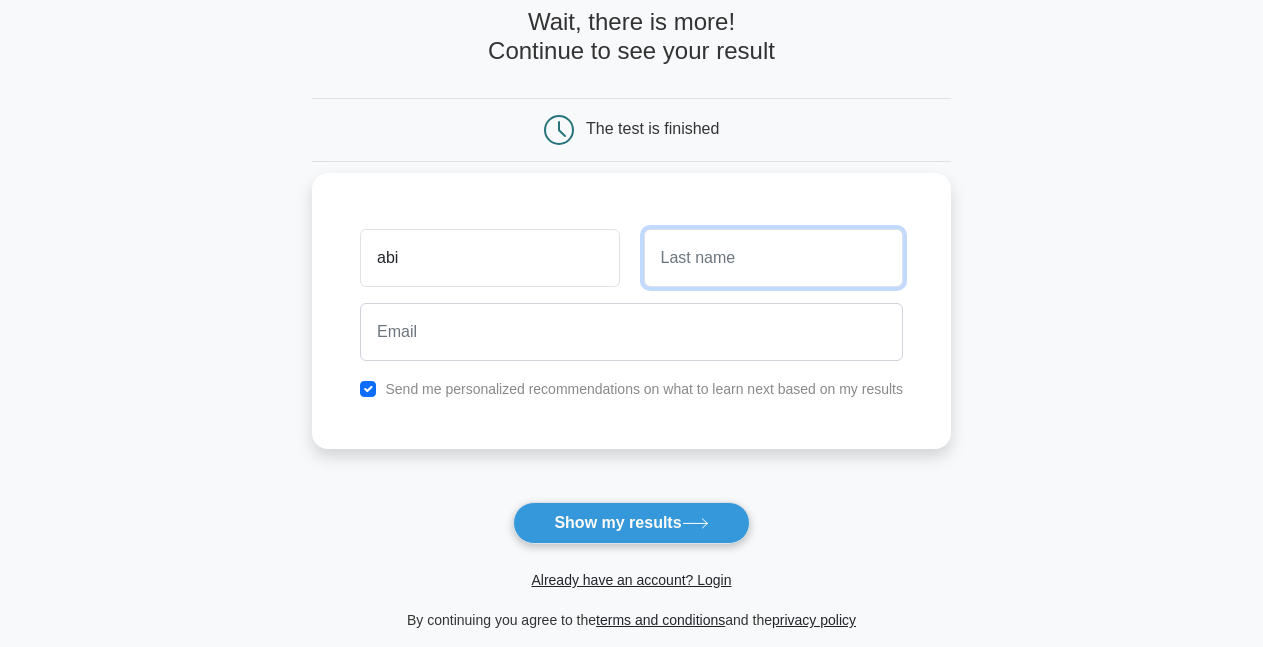 click at bounding box center (773, 258) 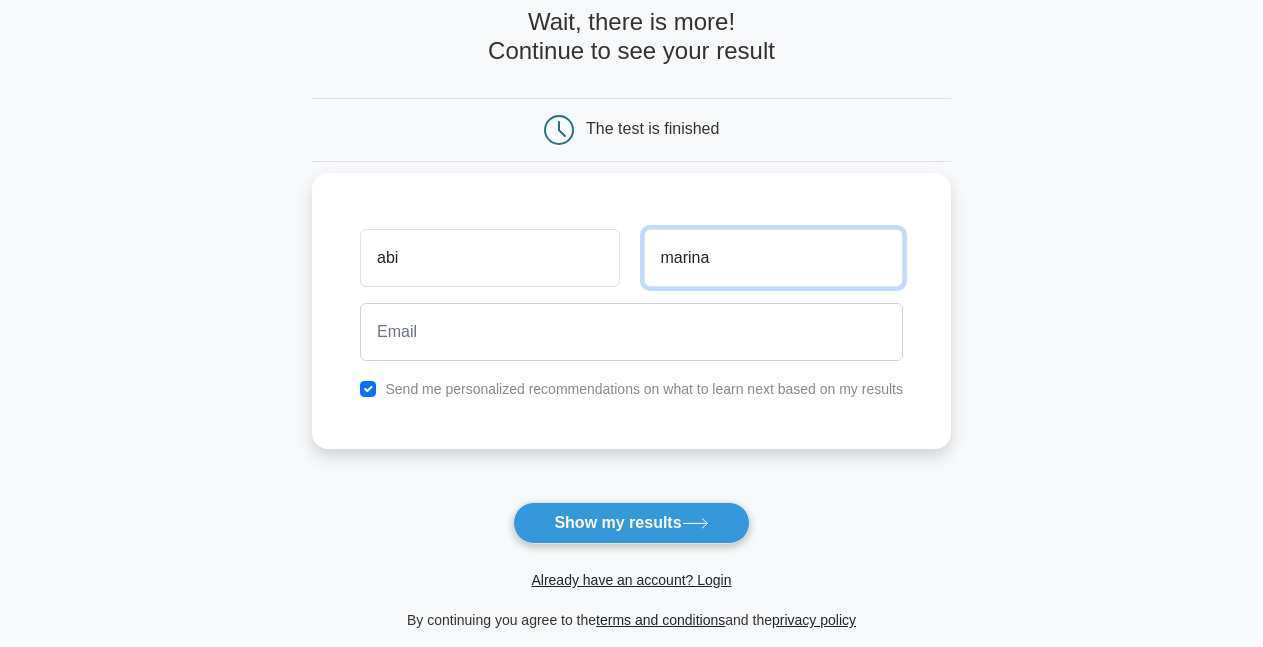 type on "marina" 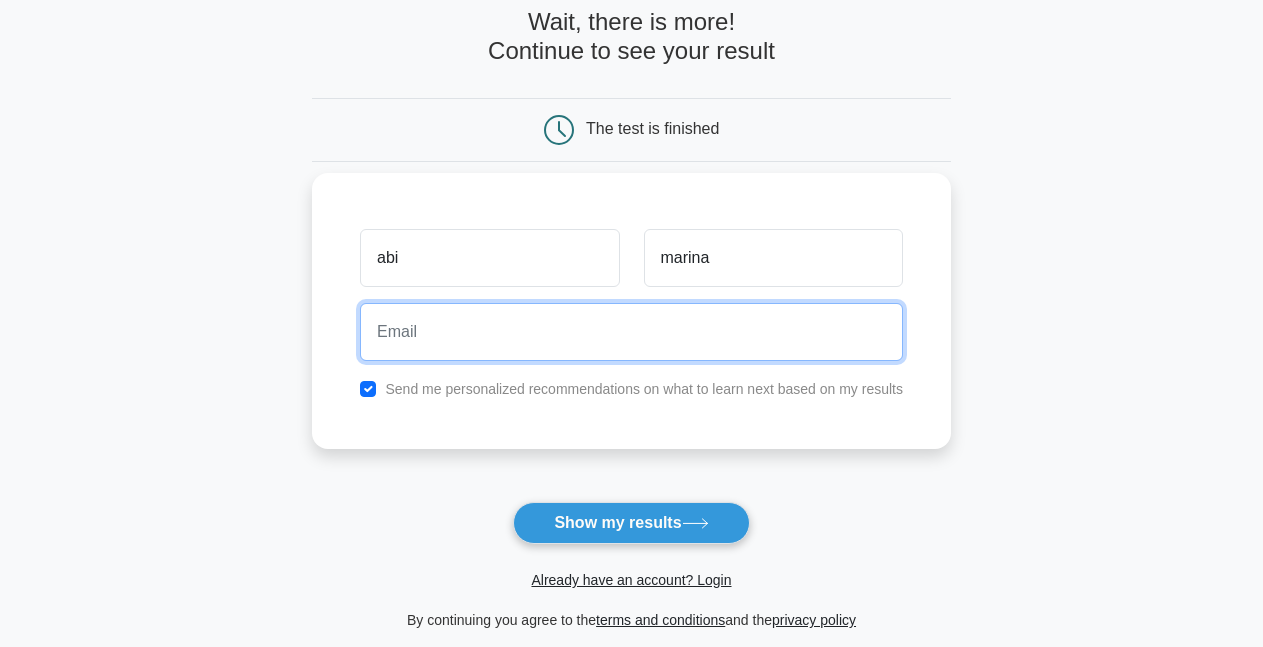 click at bounding box center [631, 332] 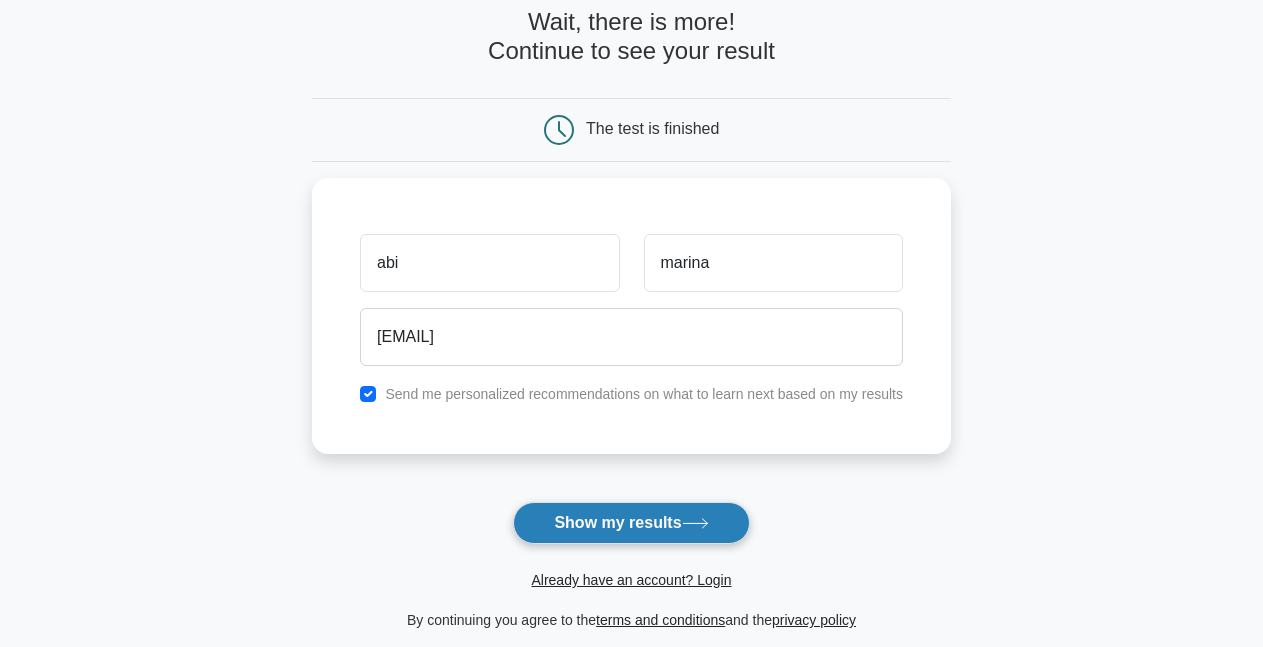 click 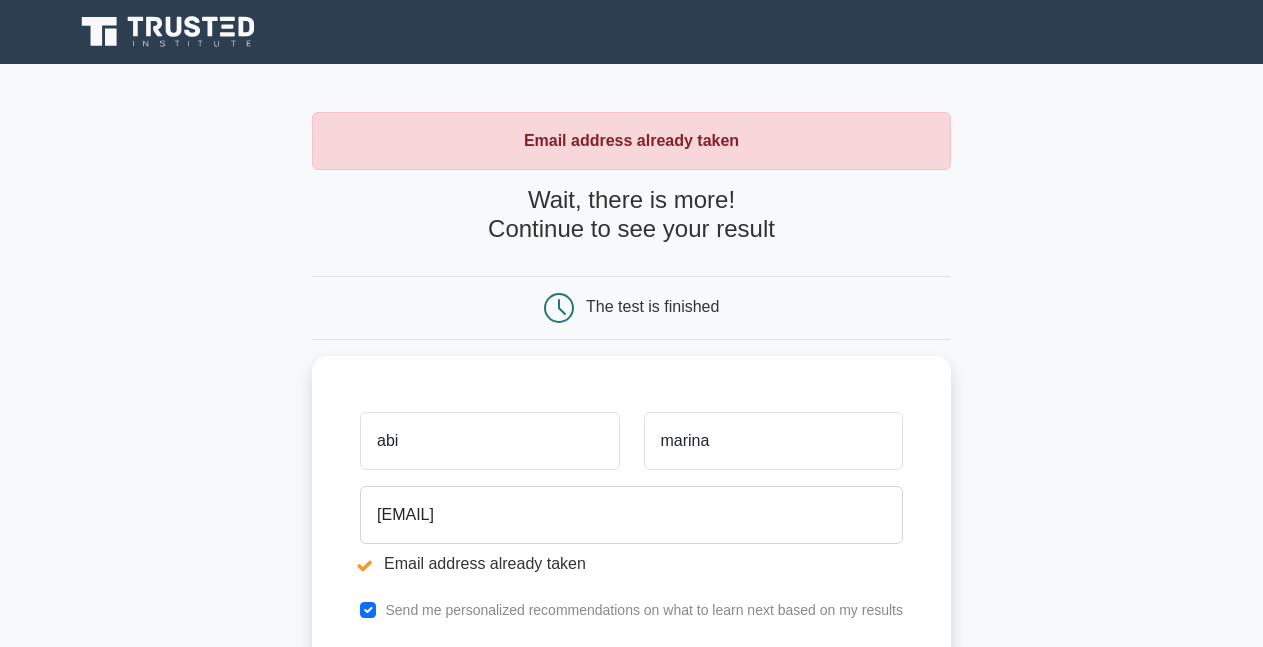 scroll, scrollTop: 0, scrollLeft: 0, axis: both 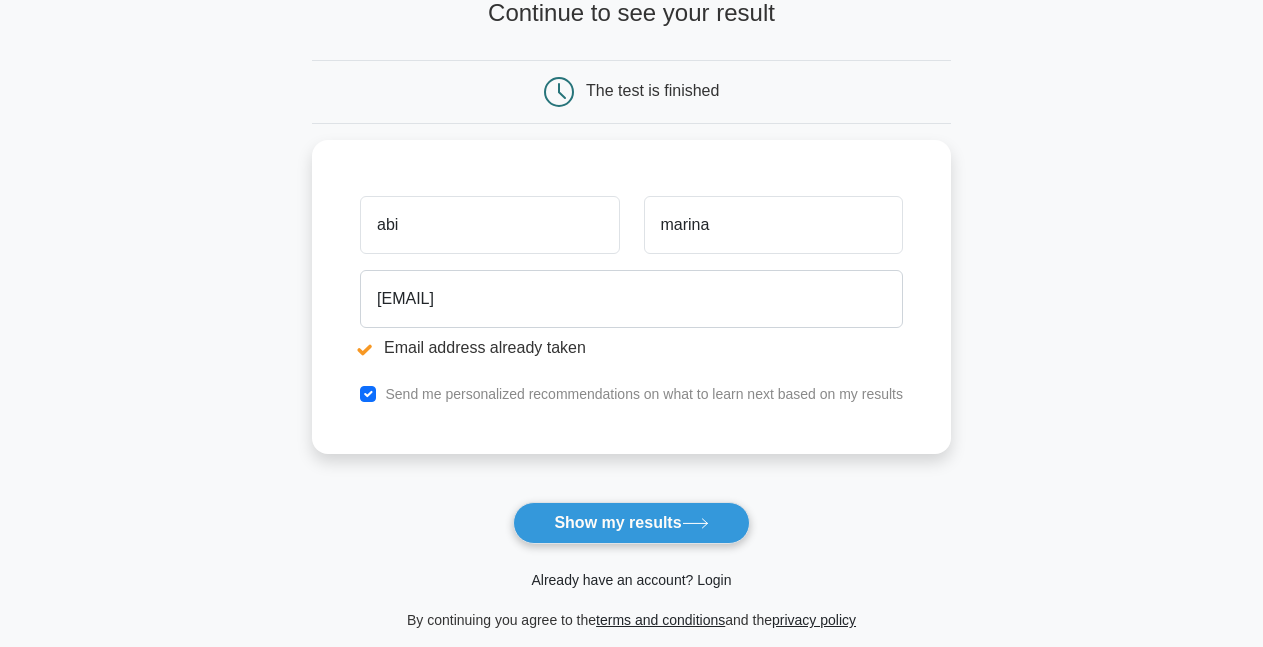 click on "Already have an account? Login" at bounding box center [631, 580] 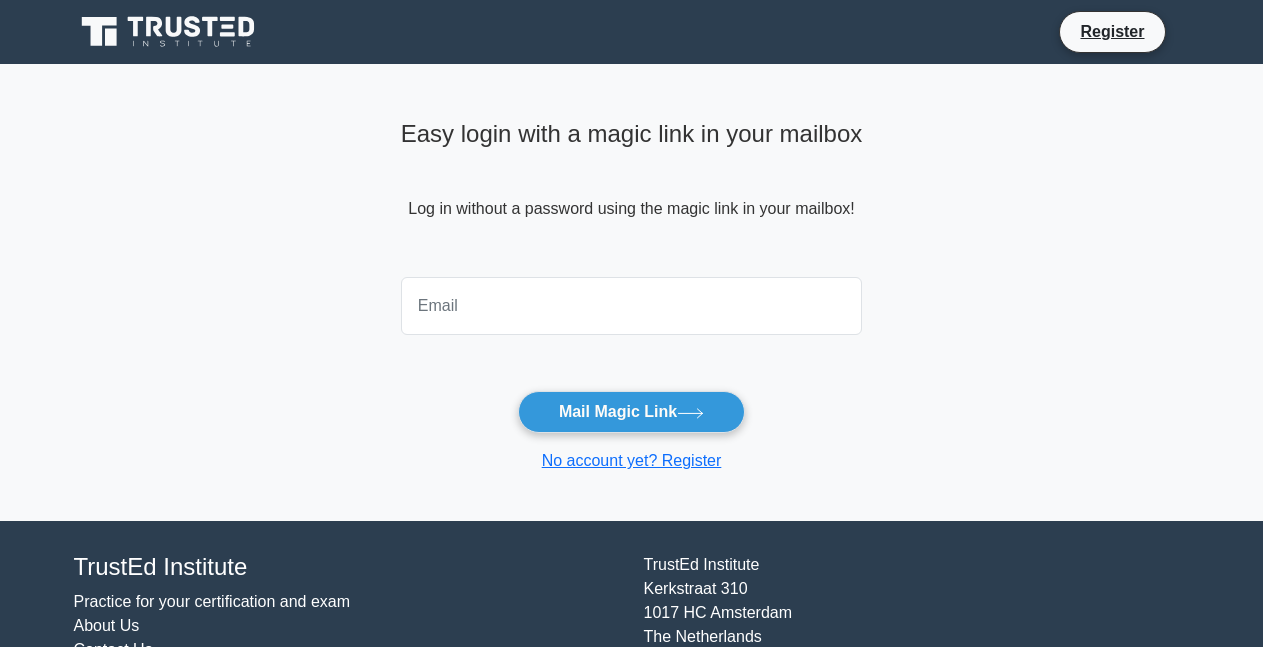scroll, scrollTop: 0, scrollLeft: 0, axis: both 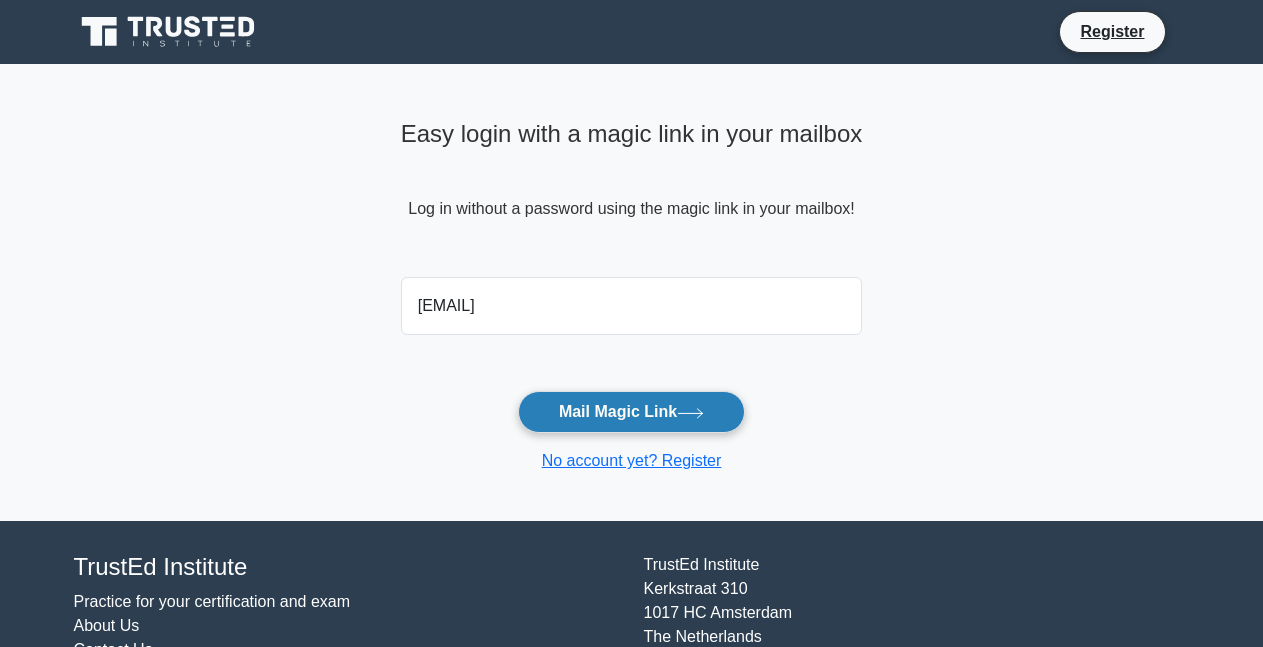 click on "Mail Magic Link" at bounding box center (631, 412) 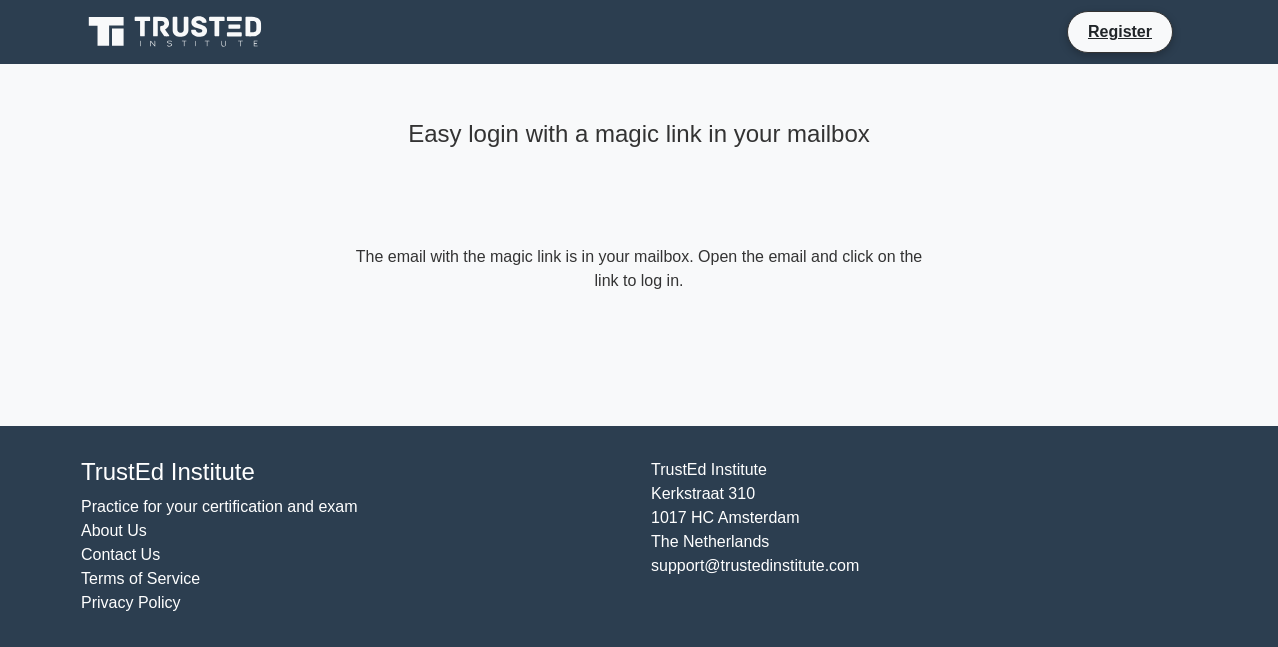 scroll, scrollTop: 0, scrollLeft: 0, axis: both 